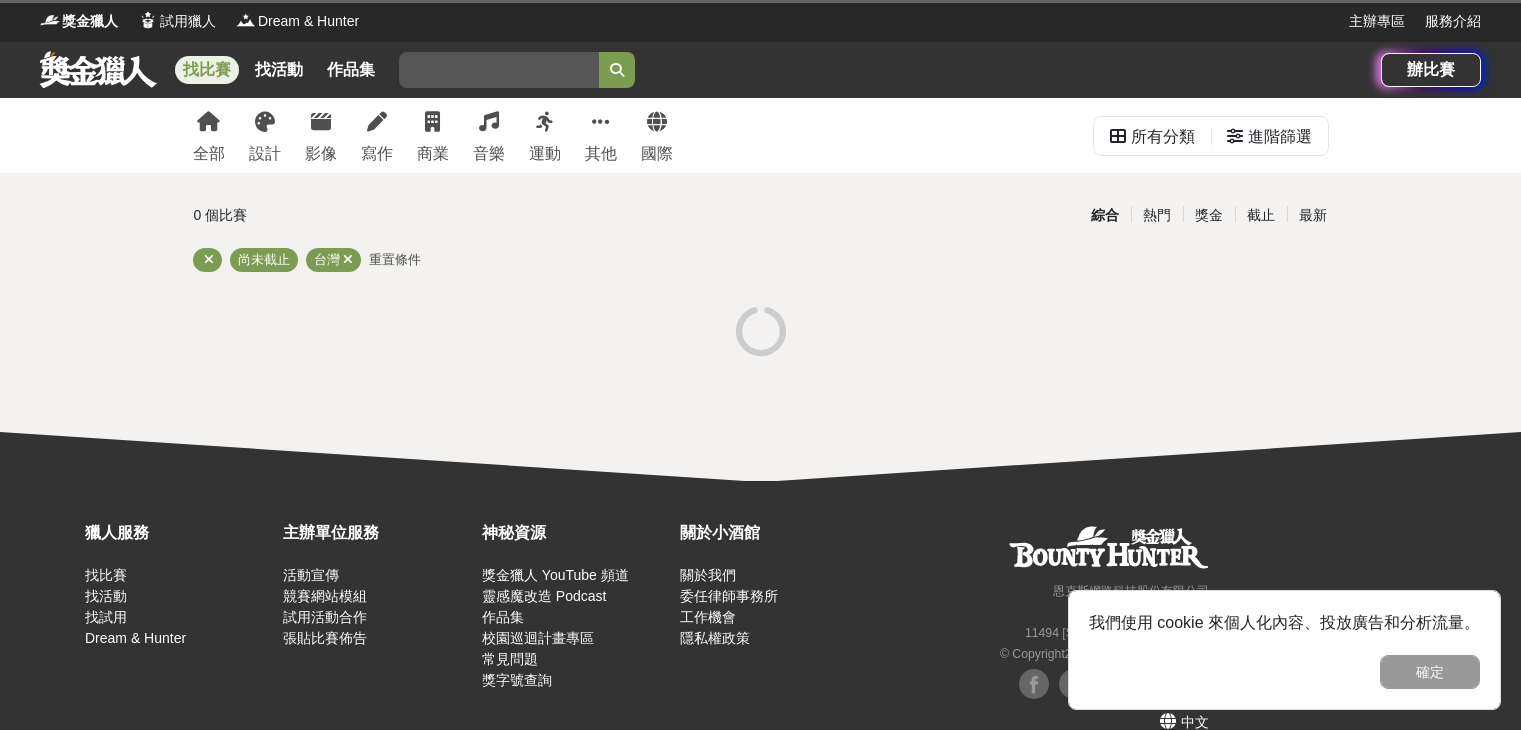 scroll, scrollTop: 0, scrollLeft: 0, axis: both 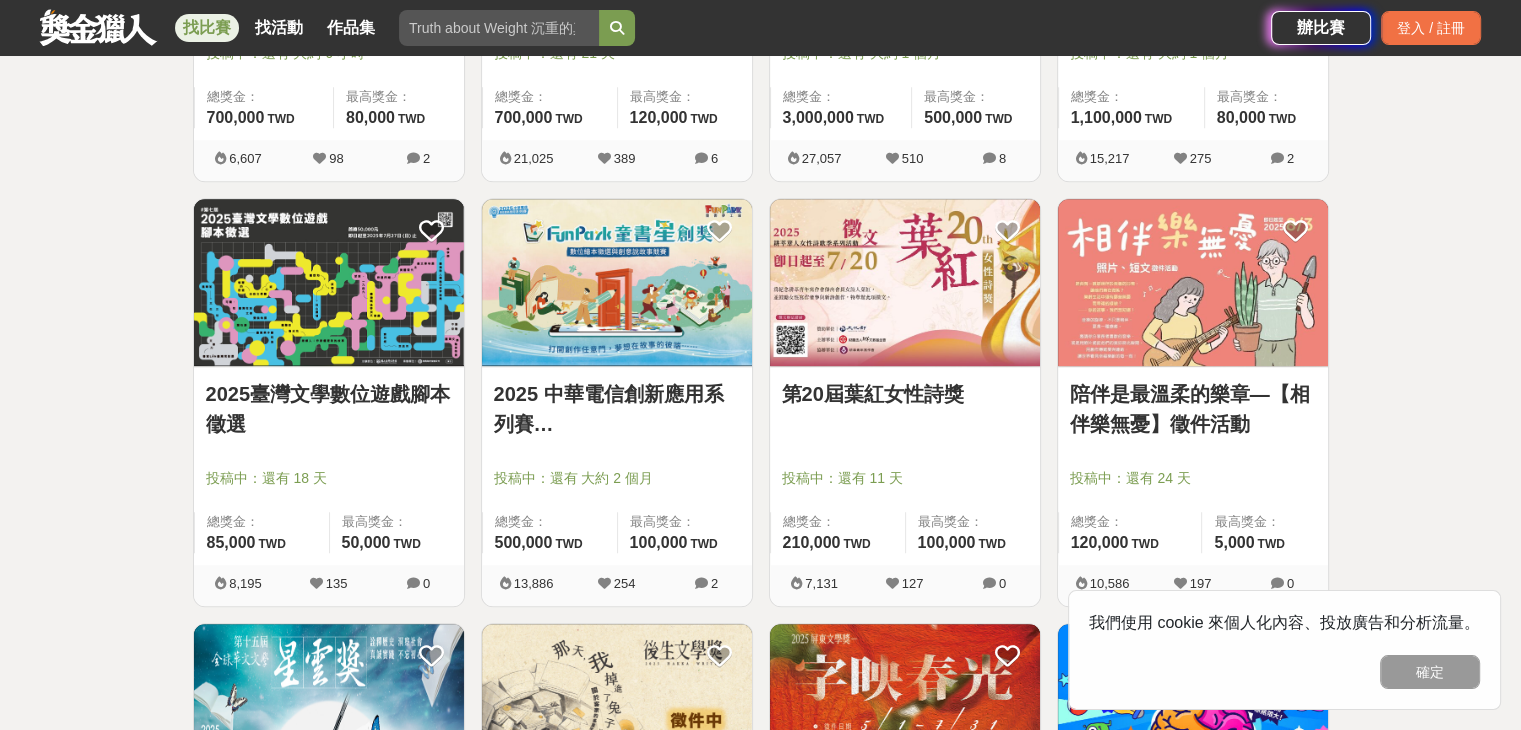 click at bounding box center (905, 282) 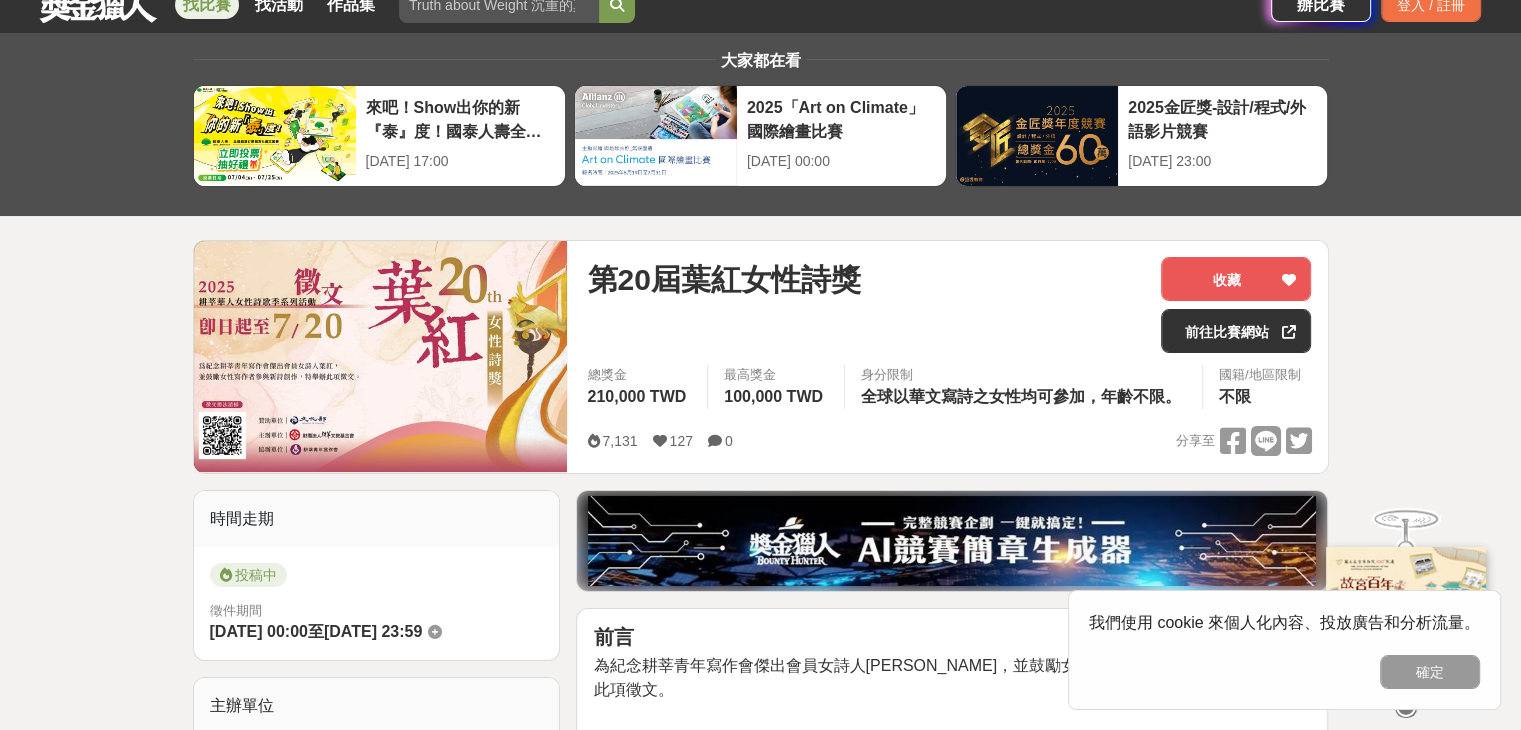 scroll, scrollTop: 100, scrollLeft: 0, axis: vertical 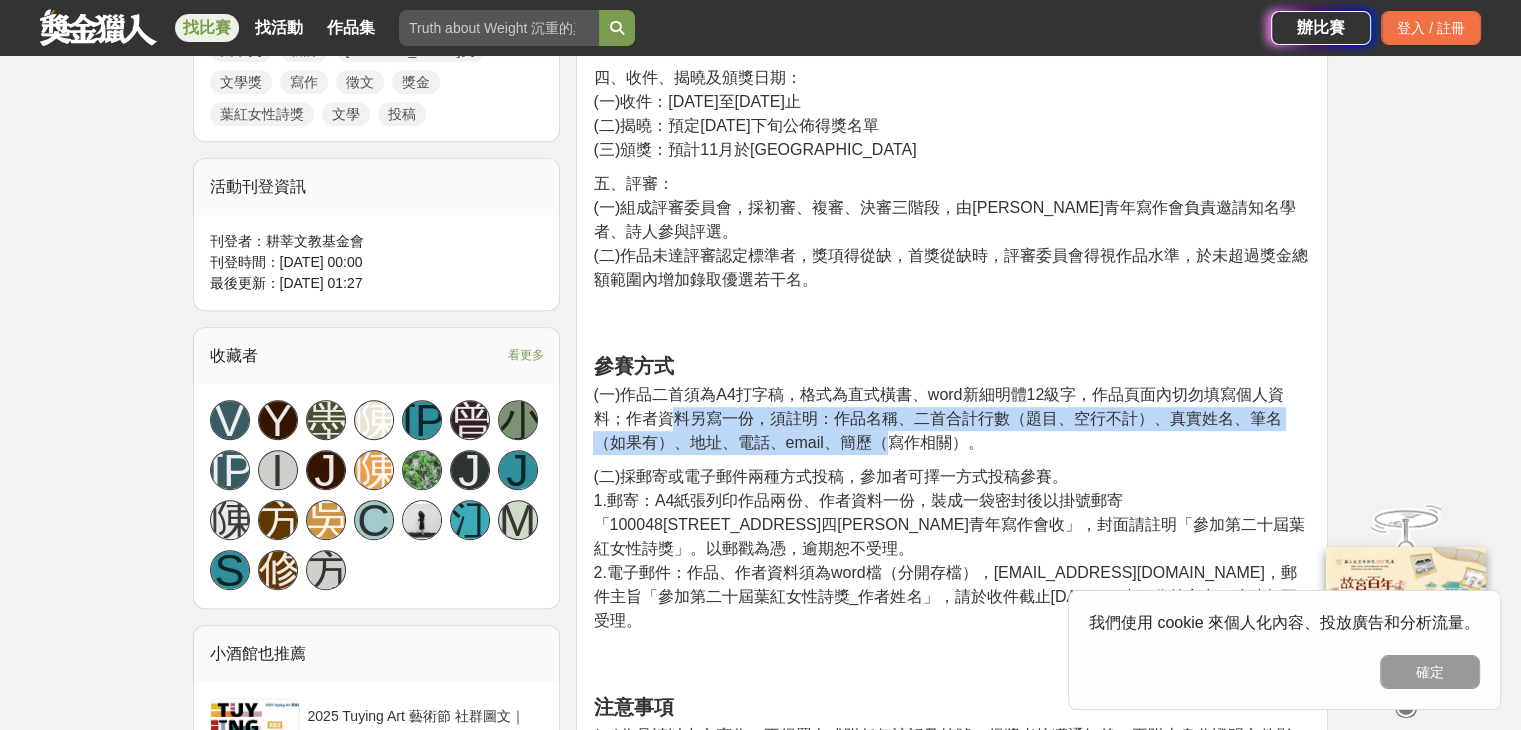 drag, startPoint x: 668, startPoint y: 393, endPoint x: 885, endPoint y: 407, distance: 217.45114 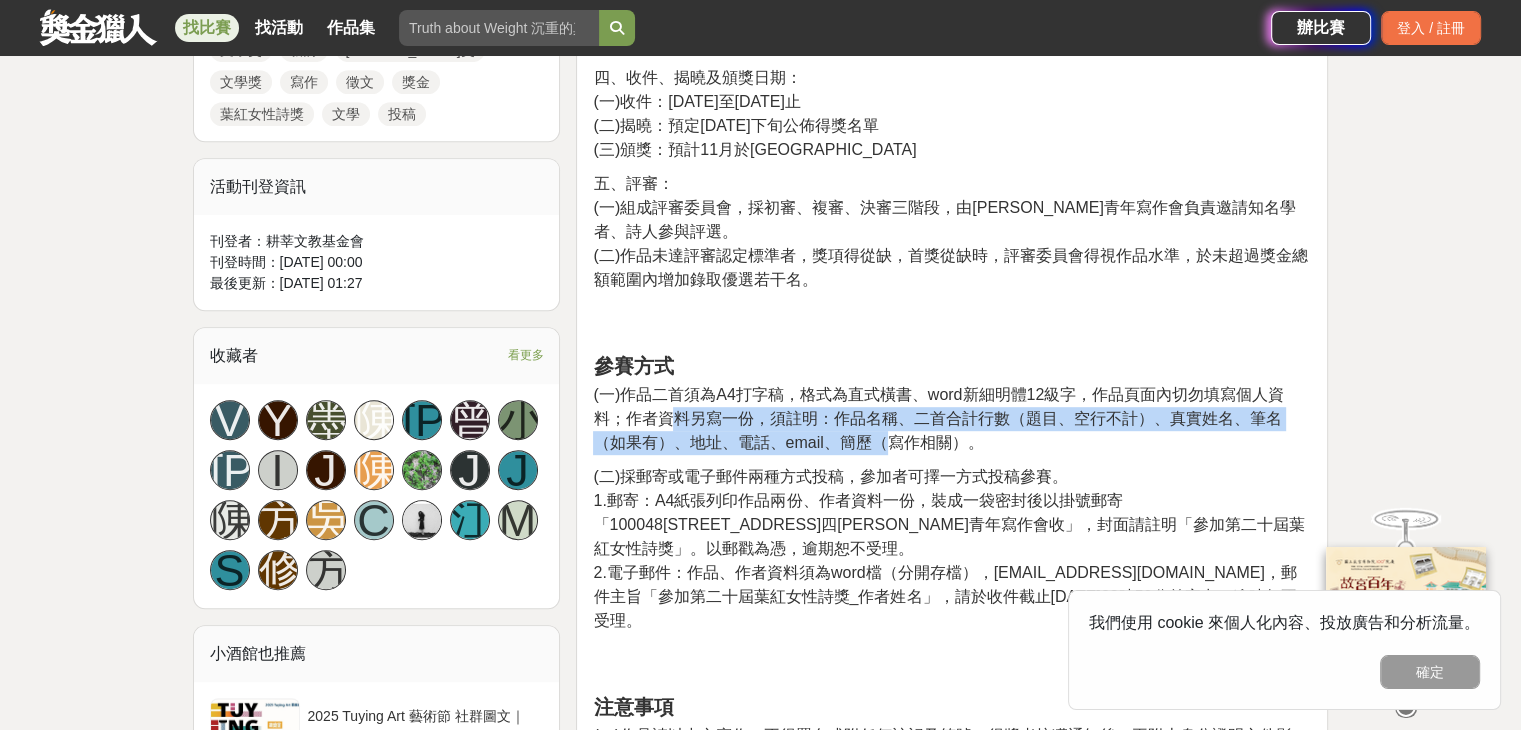 click on "(一)作品二首須為A4打字稿，格式為直式橫書、word新細明體12級字，作品頁面內切勿填寫個人資料；作者資料另寫一份，須註明：作品名稱、二首合計行數（題目、空行不計）、真實姓名、筆名（如果有）、地址、電話、email、簡歷（寫作相關）。" at bounding box center (952, 419) 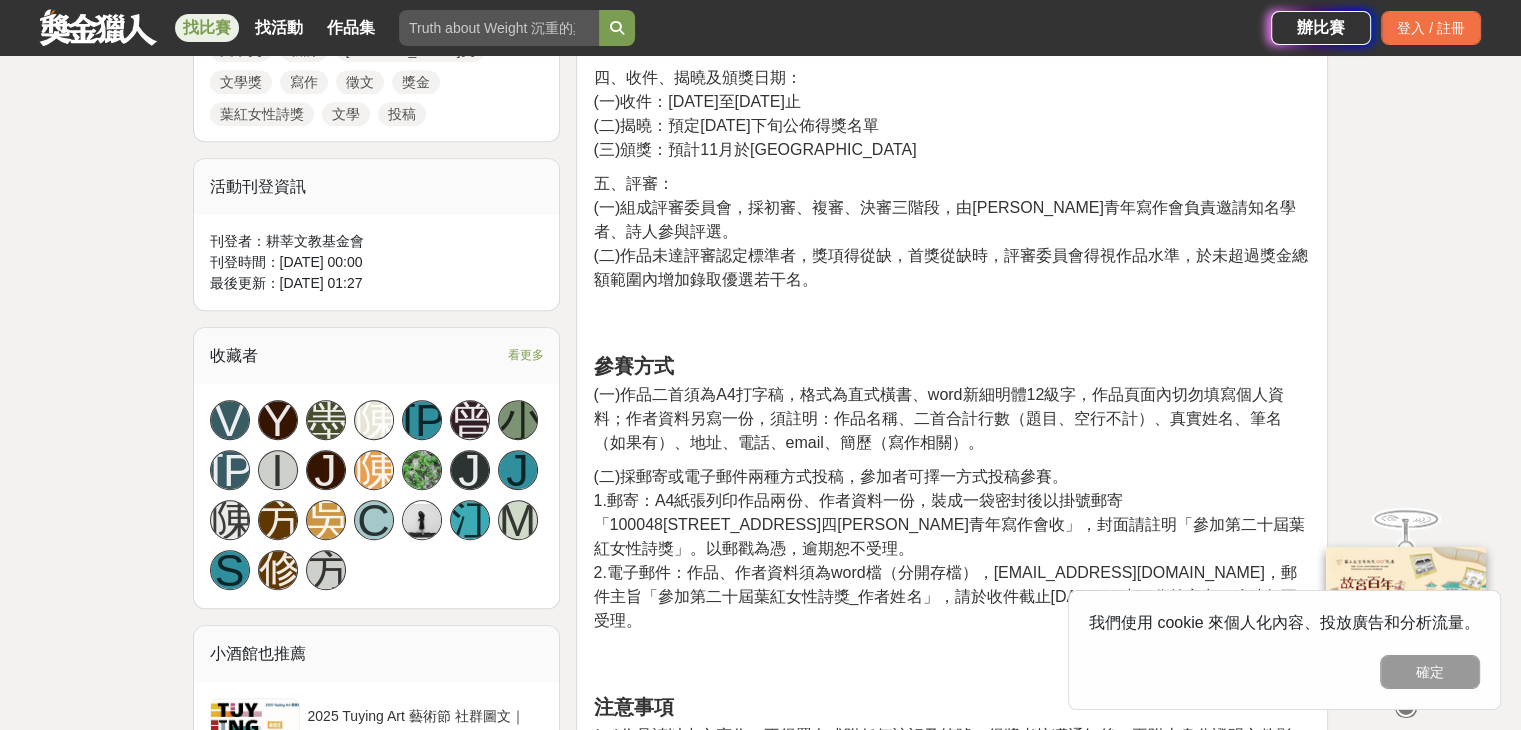click on "(二)採郵寄或電子郵件兩種方式投稿，參加者可擇一方式投稿參賽。" at bounding box center [830, 476] 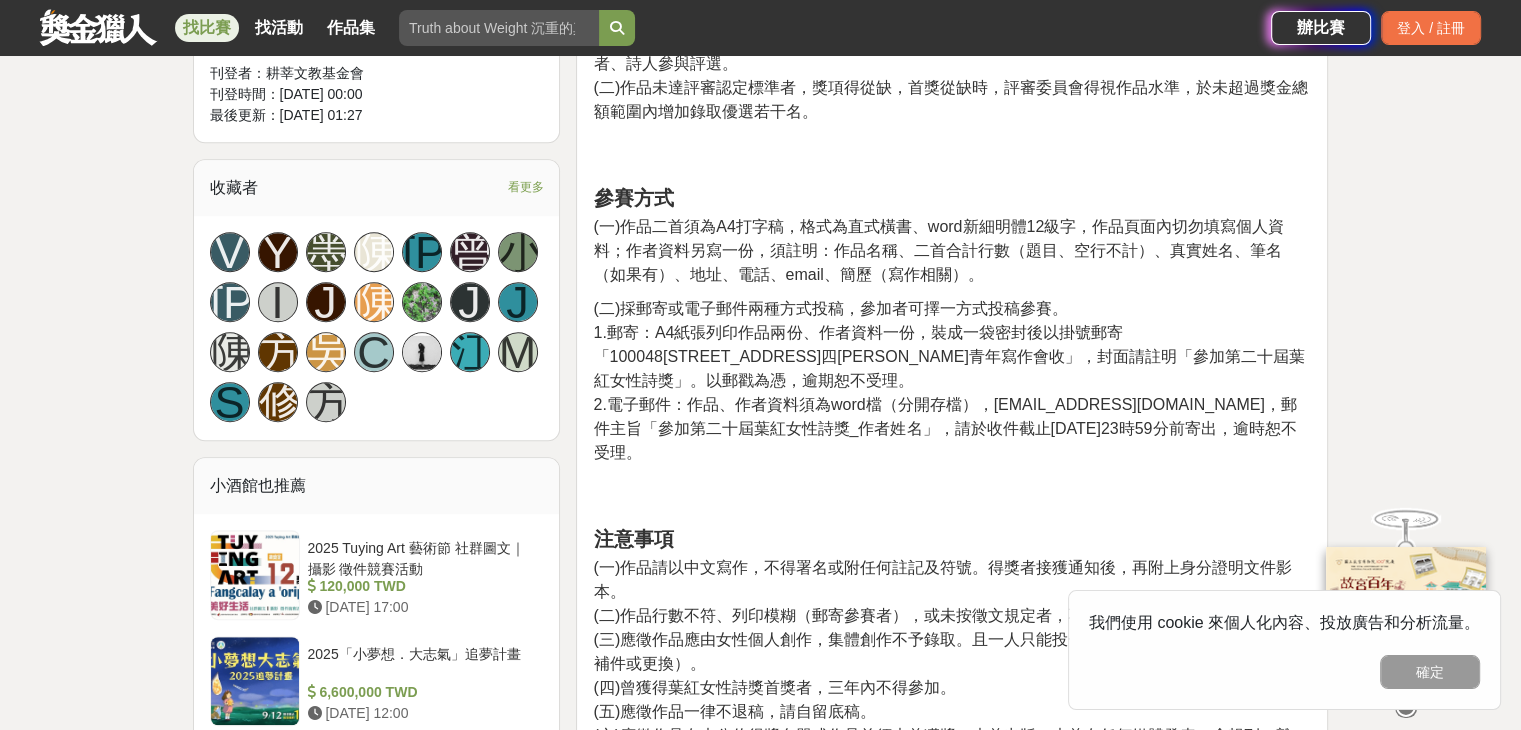 scroll, scrollTop: 1200, scrollLeft: 0, axis: vertical 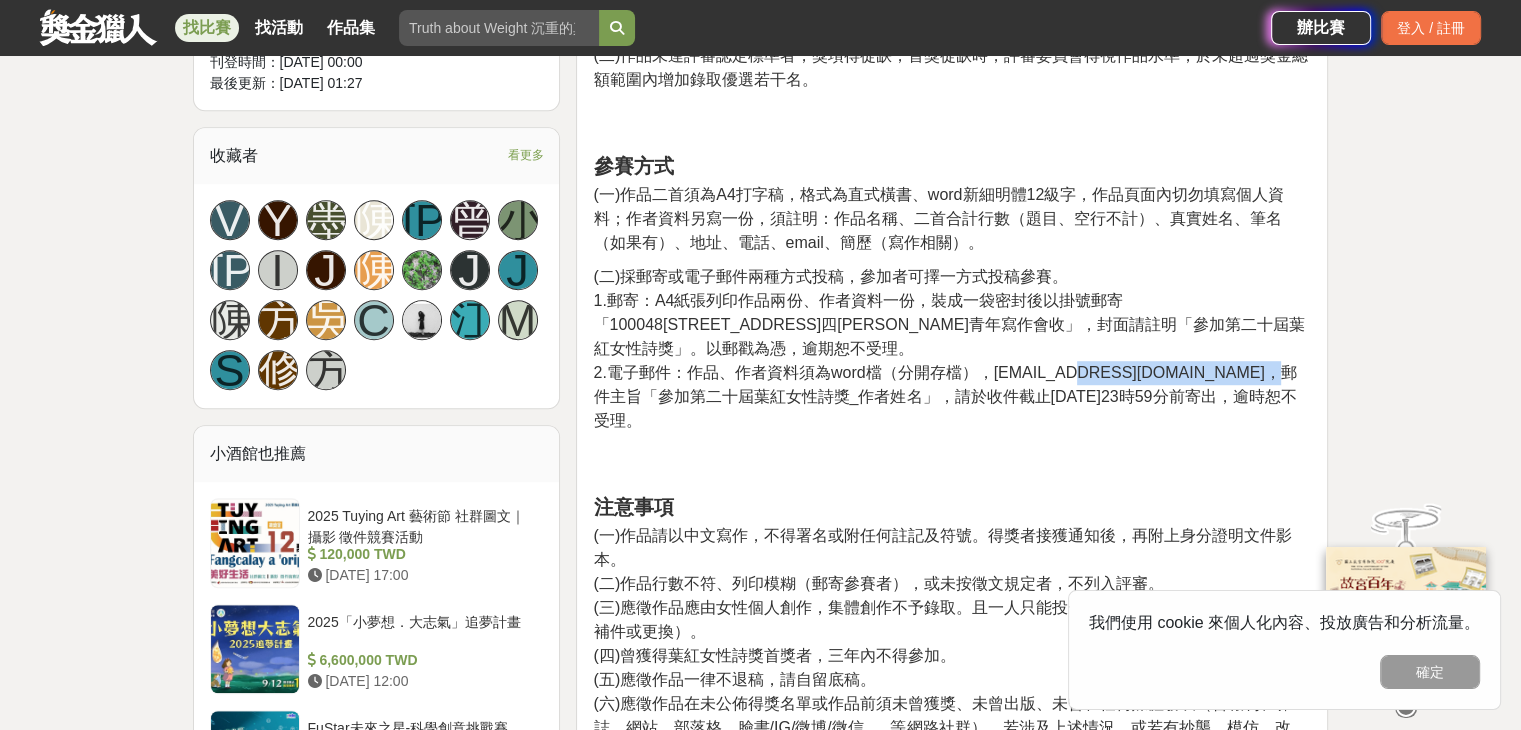 drag, startPoint x: 753, startPoint y: 370, endPoint x: 584, endPoint y: 377, distance: 169.14491 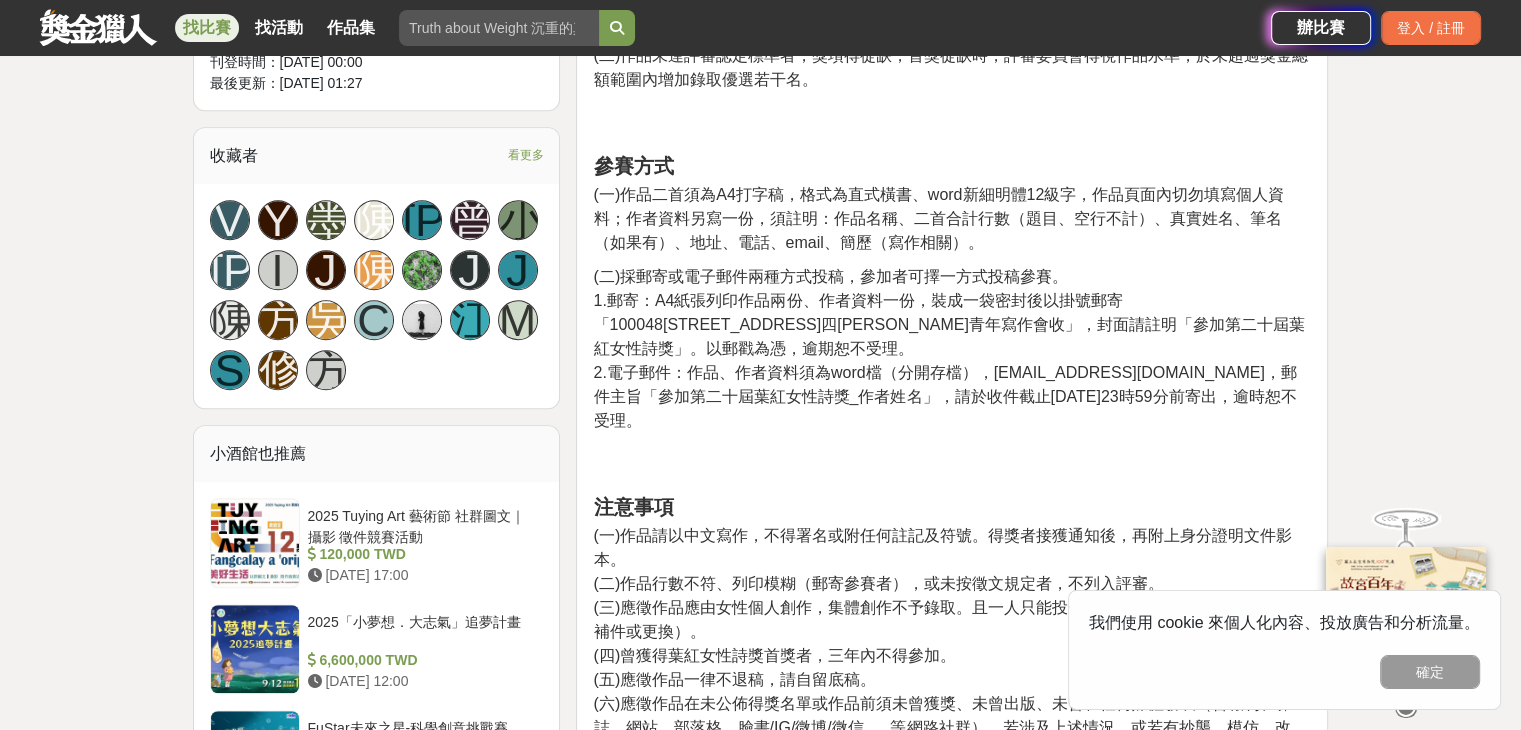 click on "前言 為紀念耕莘青年寫作會傑出會員女詩人[PERSON_NAME]，並鼓勵女性寫作者參與新詩創作，特舉辦此項徵文。     活動簡介 一、徵稿類別： 新詩類／限新詩創作，二首（非組詩），總行數五十行以內。 二、錄取名額及獎勵： 首獎1名／獎金新臺幣10萬元整，獎牌一座 優等1名／獎金新臺幣5萬元整，獎牌一座 佳作6名／獎金新臺幣1萬元整，獎牌一座 三、徵稿條件：全球以華文寫詩之女性均可參加，年齡不限。 四、收件、揭曉及頒獎日期： (一)收件：[DATE]至[DATE]止 (二)揭曉：預定[DATE]下旬公佈得獎名單 (三)頒獎：預計11月於臺北舉行 五、評審： (一)組成評審委員會，採初審、複審、決審三階段，由[PERSON_NAME]寫作會負責邀請知名學者、詩人參與評選。     參賽方式 (二)採郵寄或電子郵件兩種方式投稿，參加者可擇一方式投稿參賽。     注意事項" at bounding box center (952, 294) 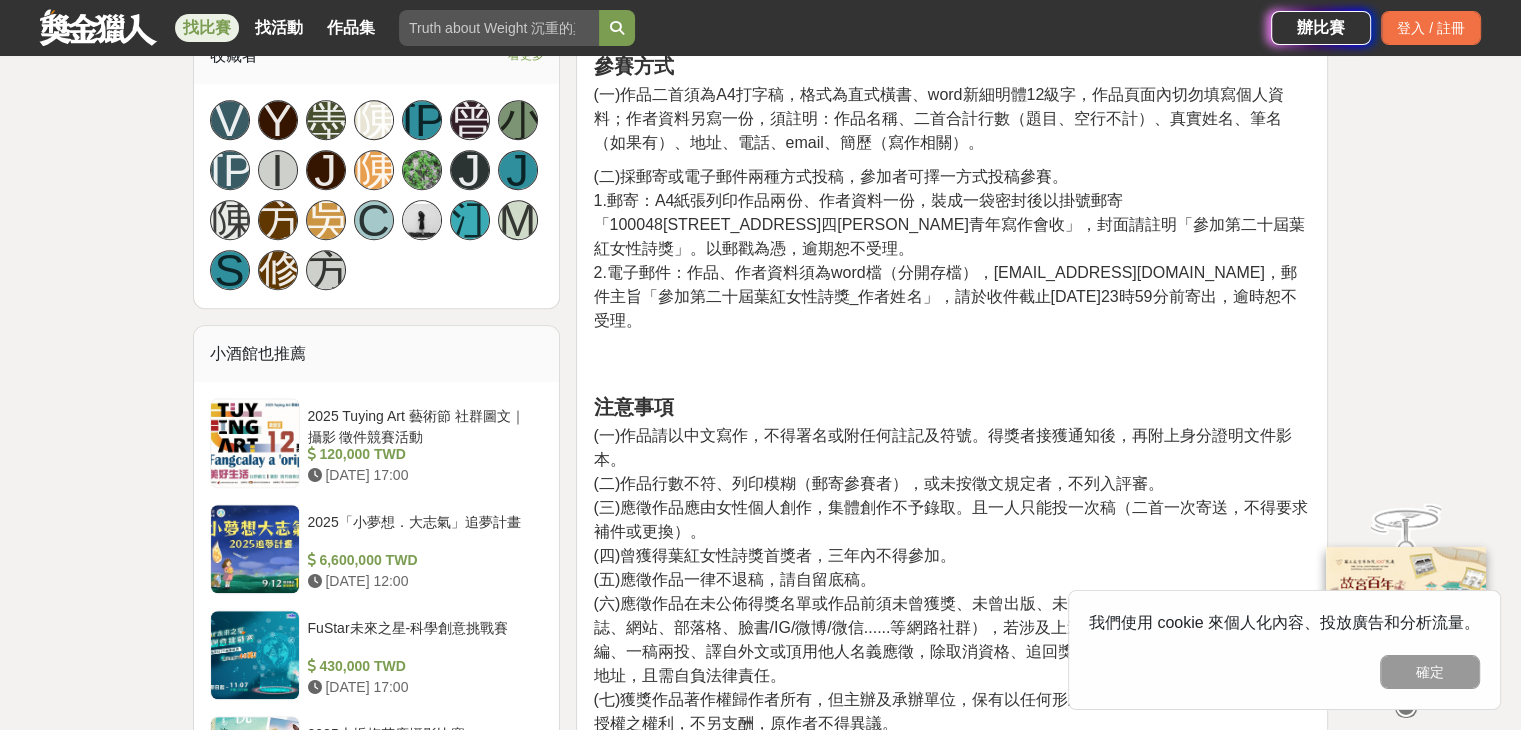 scroll, scrollTop: 1400, scrollLeft: 0, axis: vertical 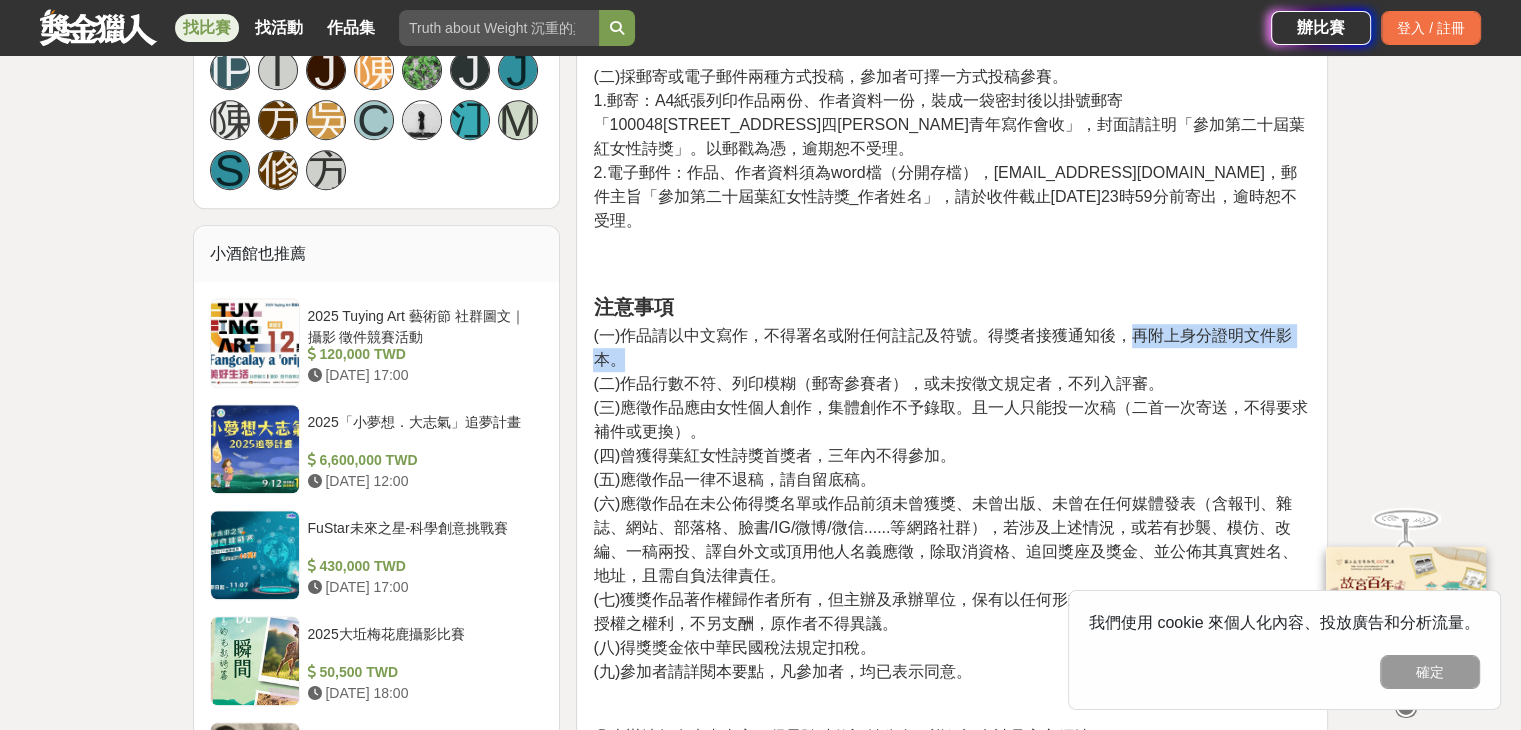 drag, startPoint x: 1127, startPoint y: 306, endPoint x: 1159, endPoint y: 329, distance: 39.40812 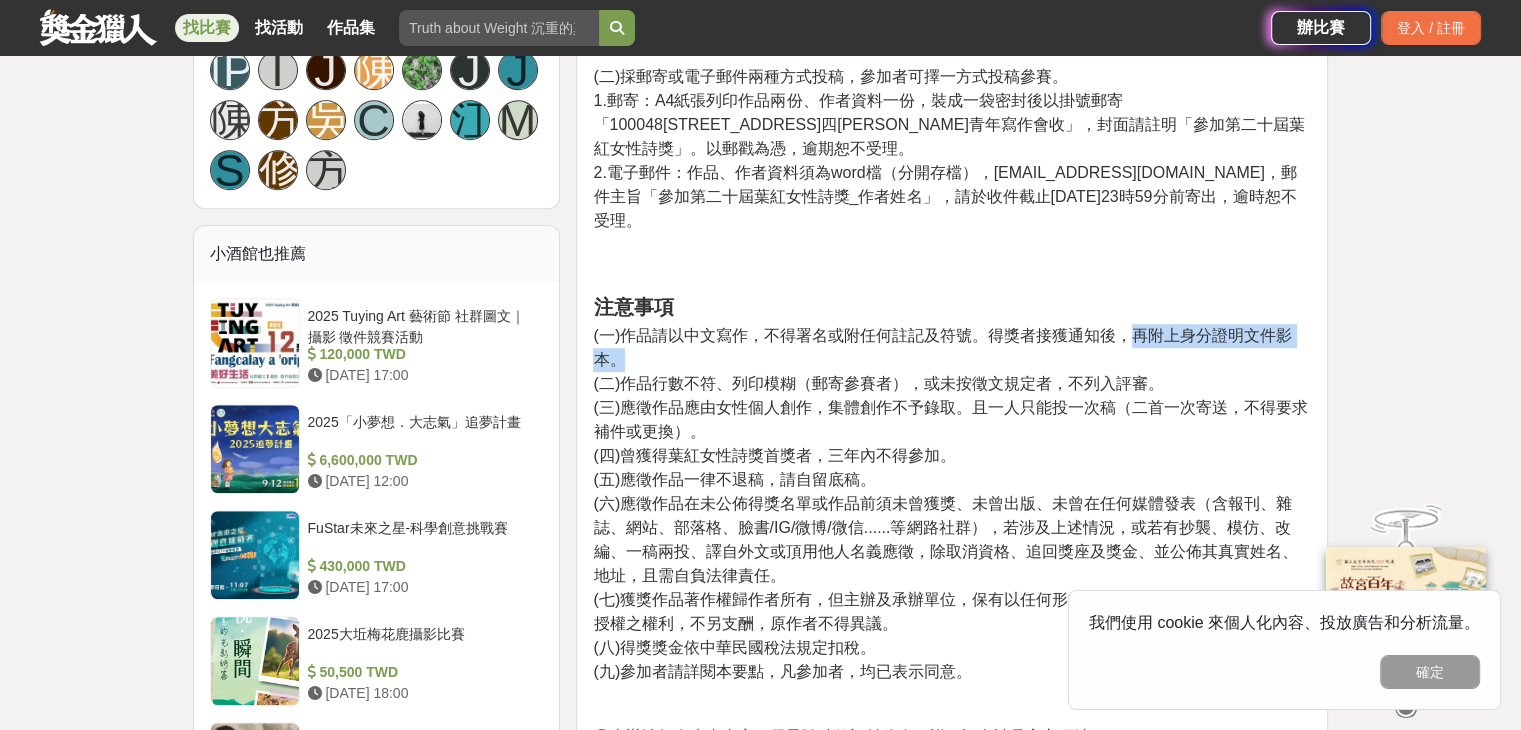 click on "(一)作品請以中文寫作，不得署名或附任何註記及符號。得獎者接獲通知後，再附上身分證明文件影本。 (二)作品行數不符、列印模糊（郵寄參賽者），或未按徵文規定者，不列入評審。 (三)應徵作品應由女性個人創作，集體創作不予錄取。且一人只能投一次稿（二首一次寄送，不得要求補件或更換）。 (四)曾獲得葉紅女性詩獎首獎者，三年內不得參加。 (五)應徵作品一律不退稿，請自留底稿。 (六)應徵作品在未公佈得獎名單或作品前須未曾獲獎、未曾出版、未曾在任何媒體發表（含報刊、雜誌、網站、部落格、臉書/IG/微博/微信......等網路社群），若涉及上述情況，或若有抄襲、模仿、改編、一稿兩投、譯自外文或頂用他人名義應徵，除取消資格、追回獎座及獎金、並公佈其真實姓名、地址，且需自負法律責任。 (八)得獎獎金依中華民國稅法規定扣稅。" at bounding box center [952, 504] 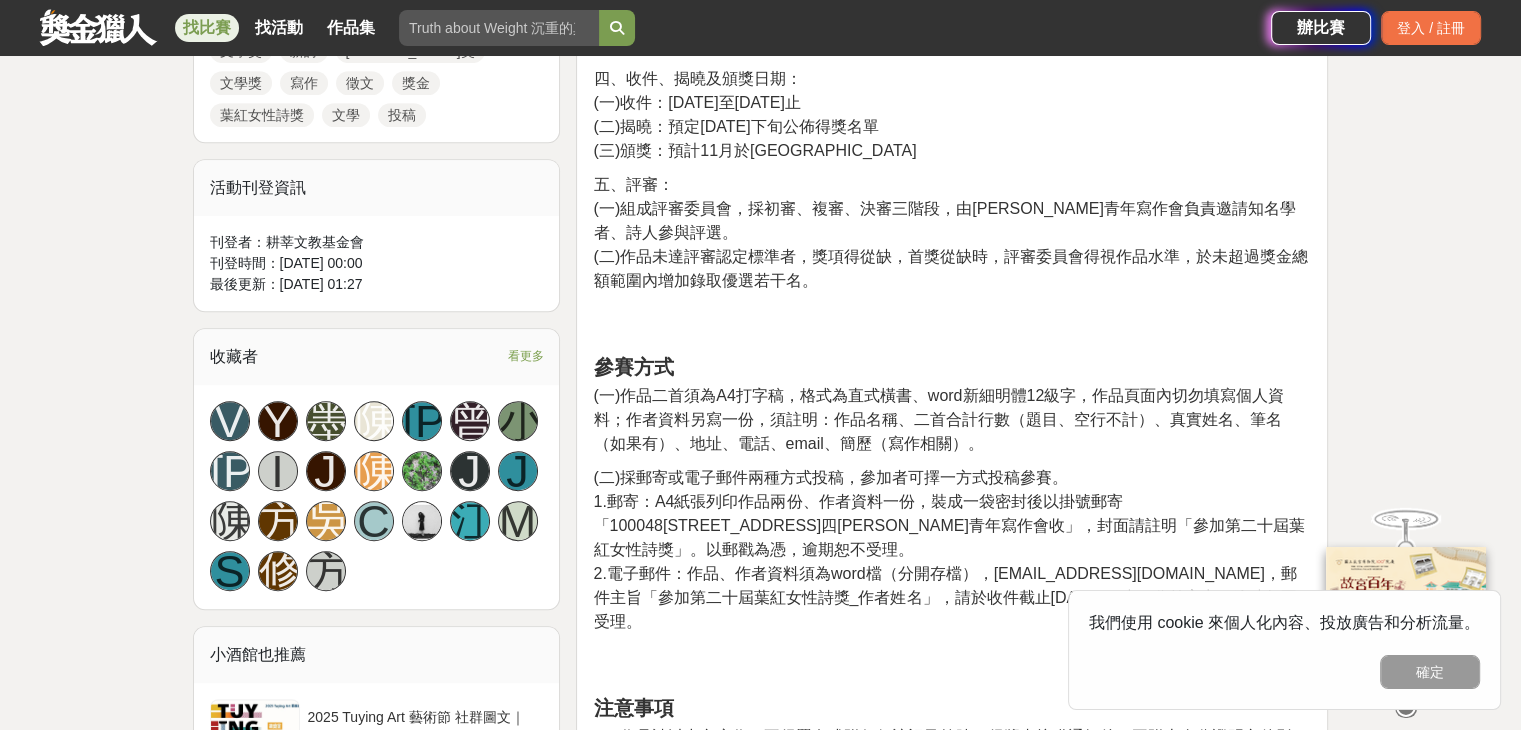 scroll, scrollTop: 1000, scrollLeft: 0, axis: vertical 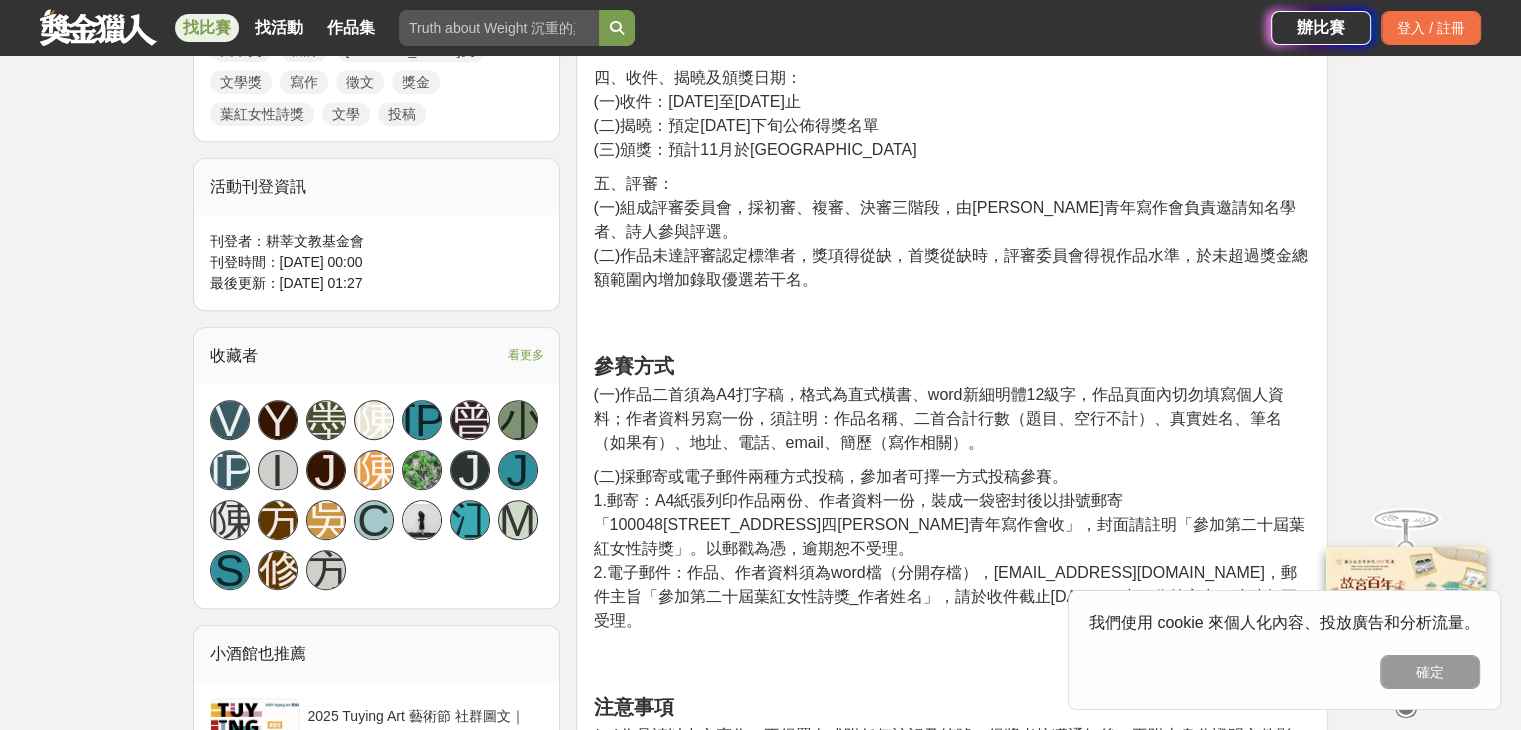 click on "(一)作品二首須為A4打字稿，格式為直式橫書、word新細明體12級字，作品頁面內切勿填寫個人資料；作者資料另寫一份，須註明：作品名稱、二首合計行數（題目、空行不計）、真實姓名、筆名（如果有）、地址、電話、email、簡歷（寫作相關）。" at bounding box center (938, 418) 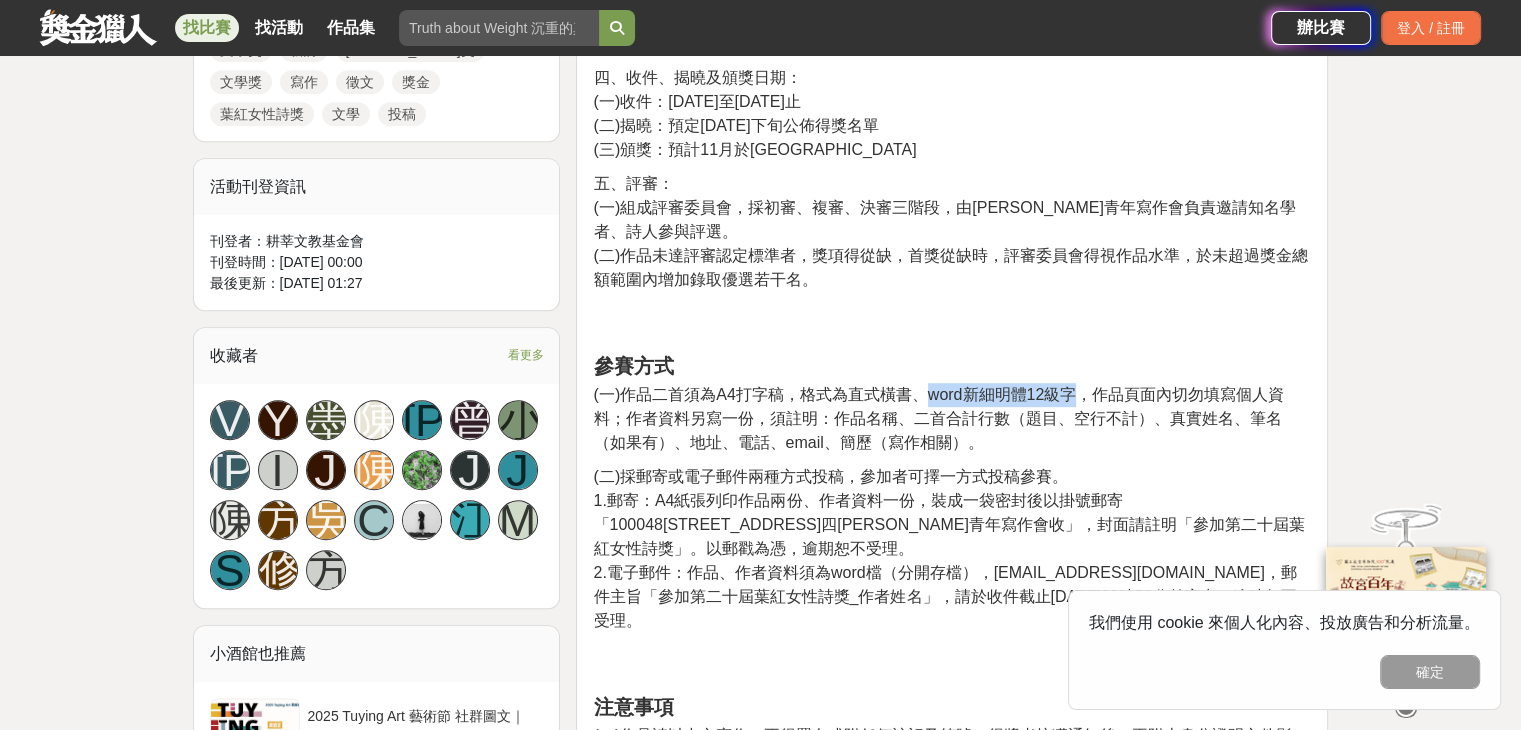 drag, startPoint x: 924, startPoint y: 365, endPoint x: 1076, endPoint y: 369, distance: 152.05263 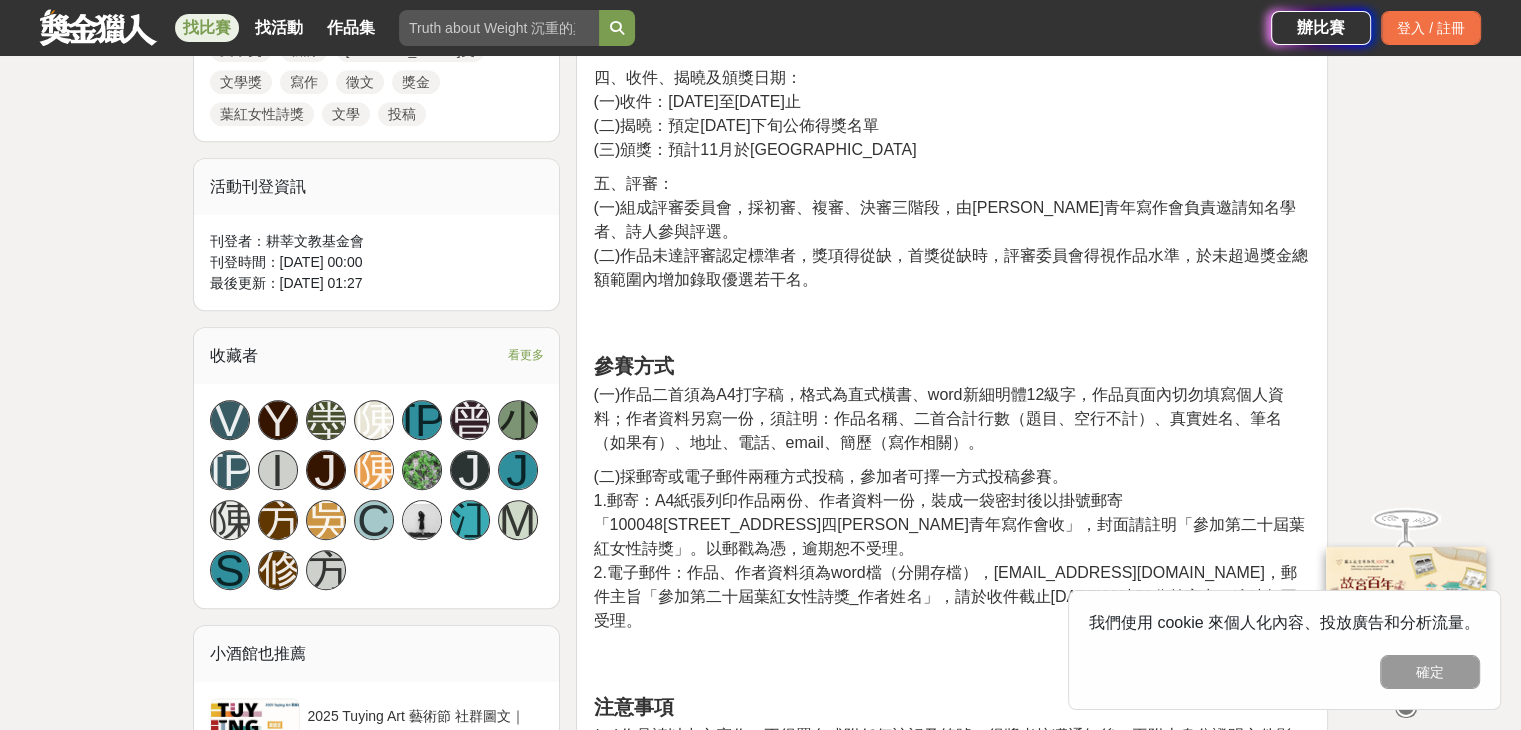 click on "(二)採郵寄或電子郵件兩種方式投稿，參加者可擇一方式投稿參賽。 1.郵寄：A4紙張列印作品兩份、作者資料一份，裝成一袋密封後以掛號郵寄「100048[STREET_ADDRESS]四[PERSON_NAME]青年寫作會收」，封面請註明「參加第二十屆葉紅女性詩獎」。以郵戳為憑，逾期恕不受理。 2.電子郵件：作品、作者資料須為word檔（分開存檔），[EMAIL_ADDRESS][DOMAIN_NAME]，郵件主旨「參加第二十屆葉紅女性詩獎_作者姓名」，請於收件截止[DATE]23時59分前寄出，逾時恕不受理。" at bounding box center (952, 559) 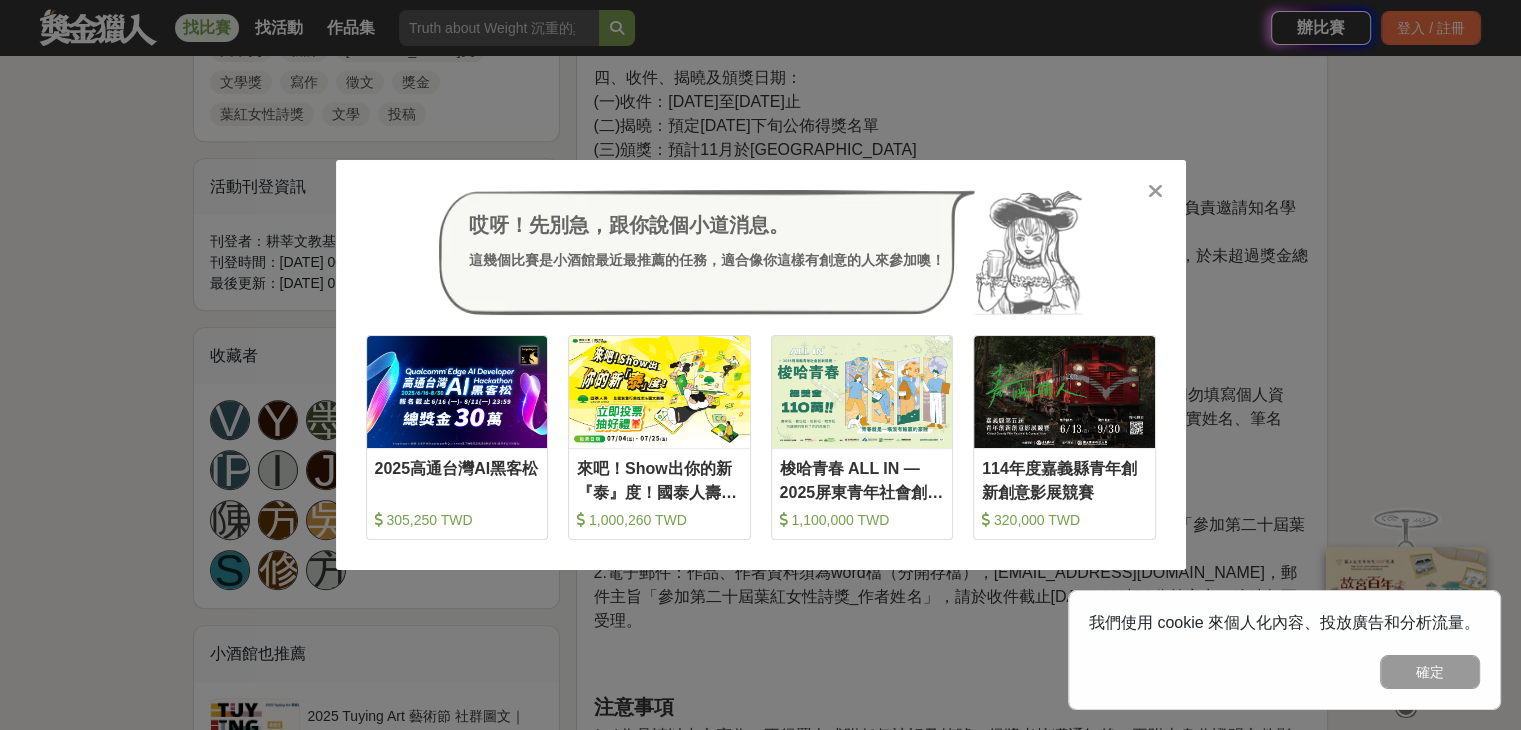 click at bounding box center (1155, 191) 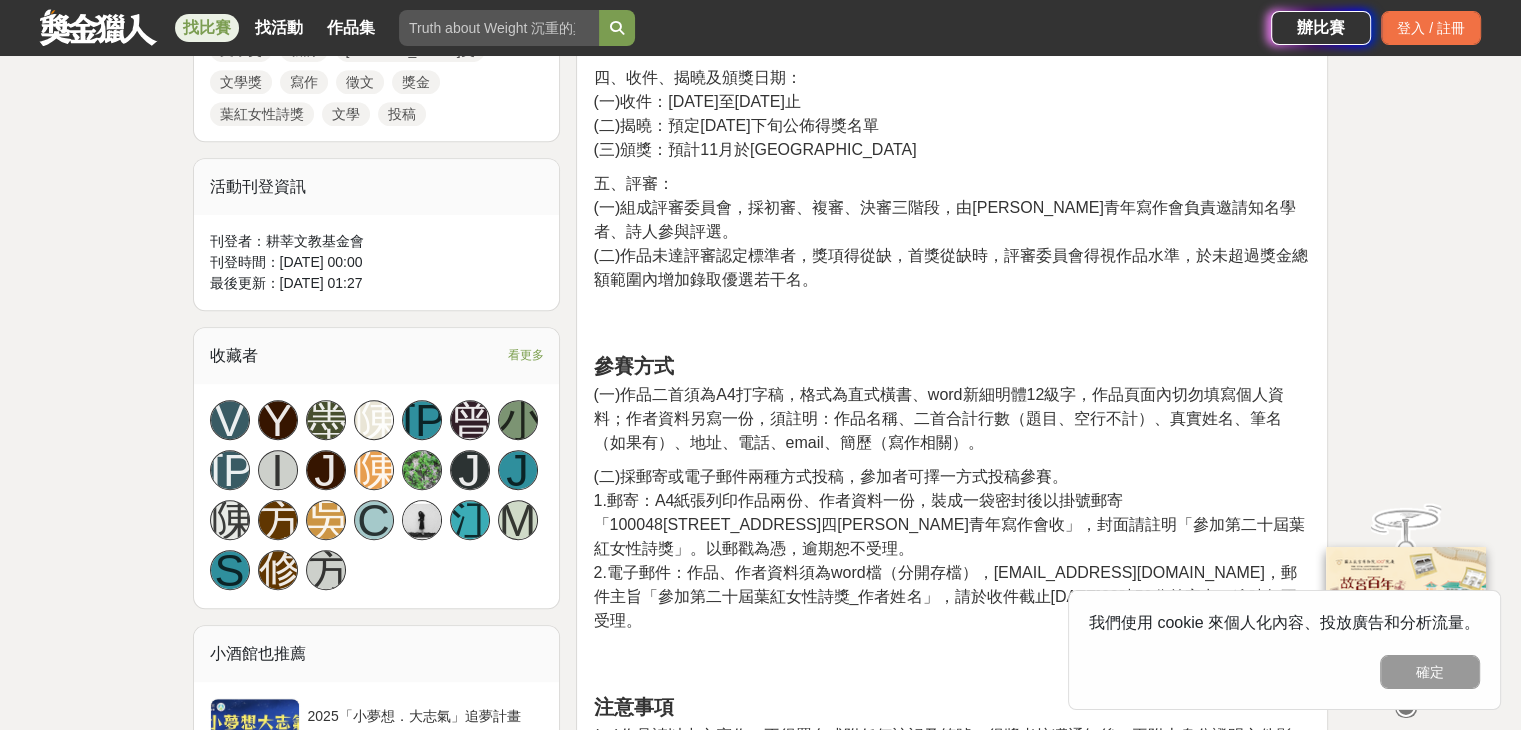 scroll, scrollTop: 1100, scrollLeft: 0, axis: vertical 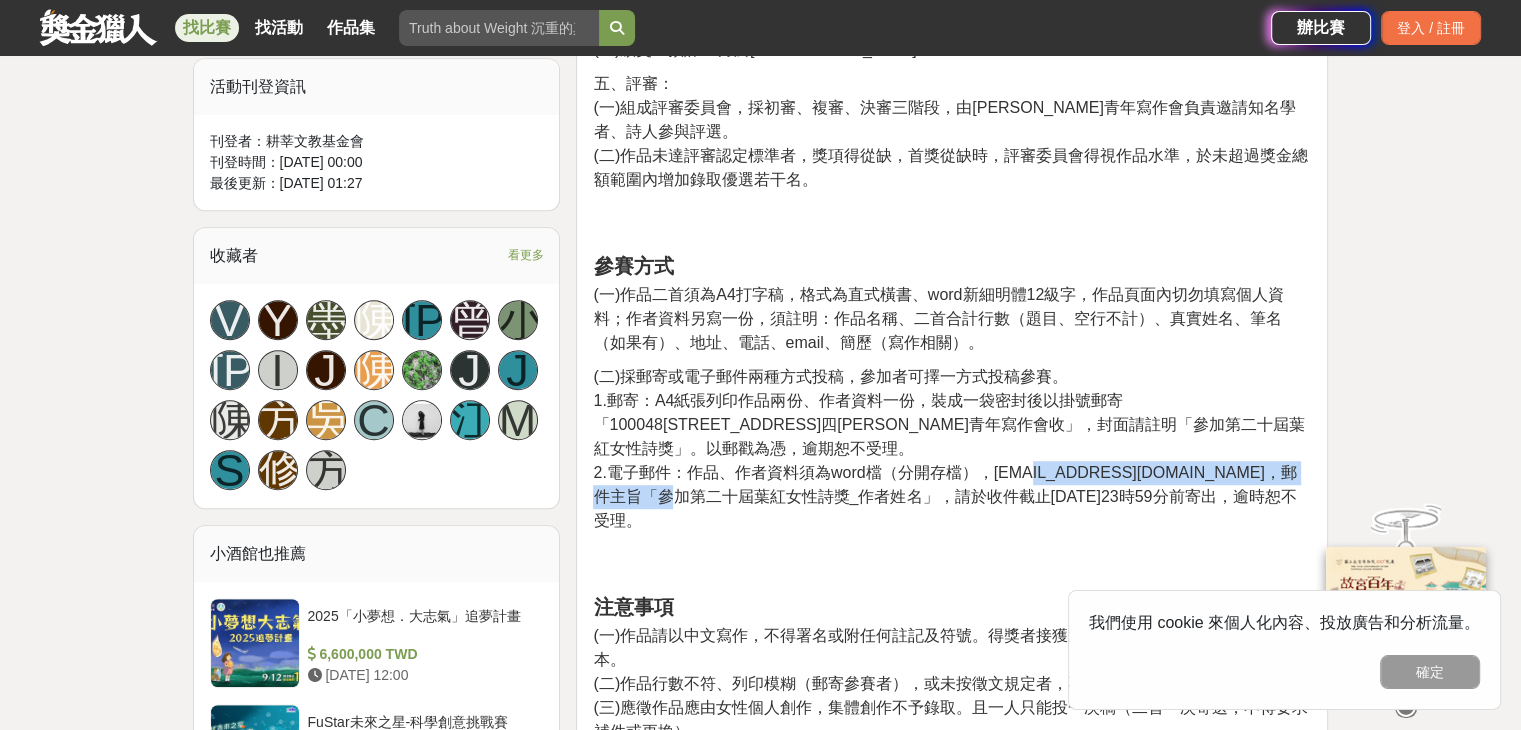 drag, startPoint x: 848, startPoint y: 473, endPoint x: 1063, endPoint y: 453, distance: 215.92822 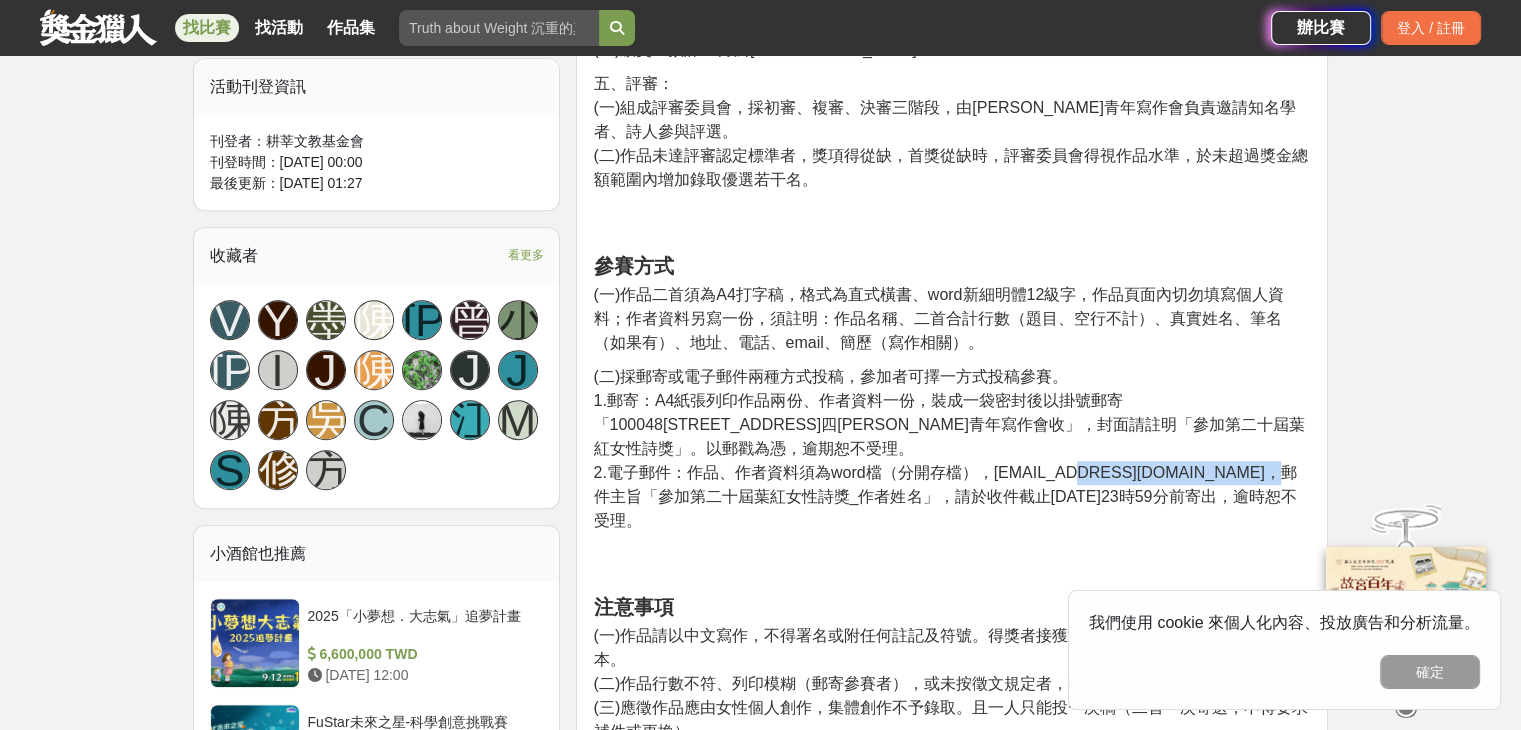 drag, startPoint x: 759, startPoint y: 473, endPoint x: 590, endPoint y: 466, distance: 169.14491 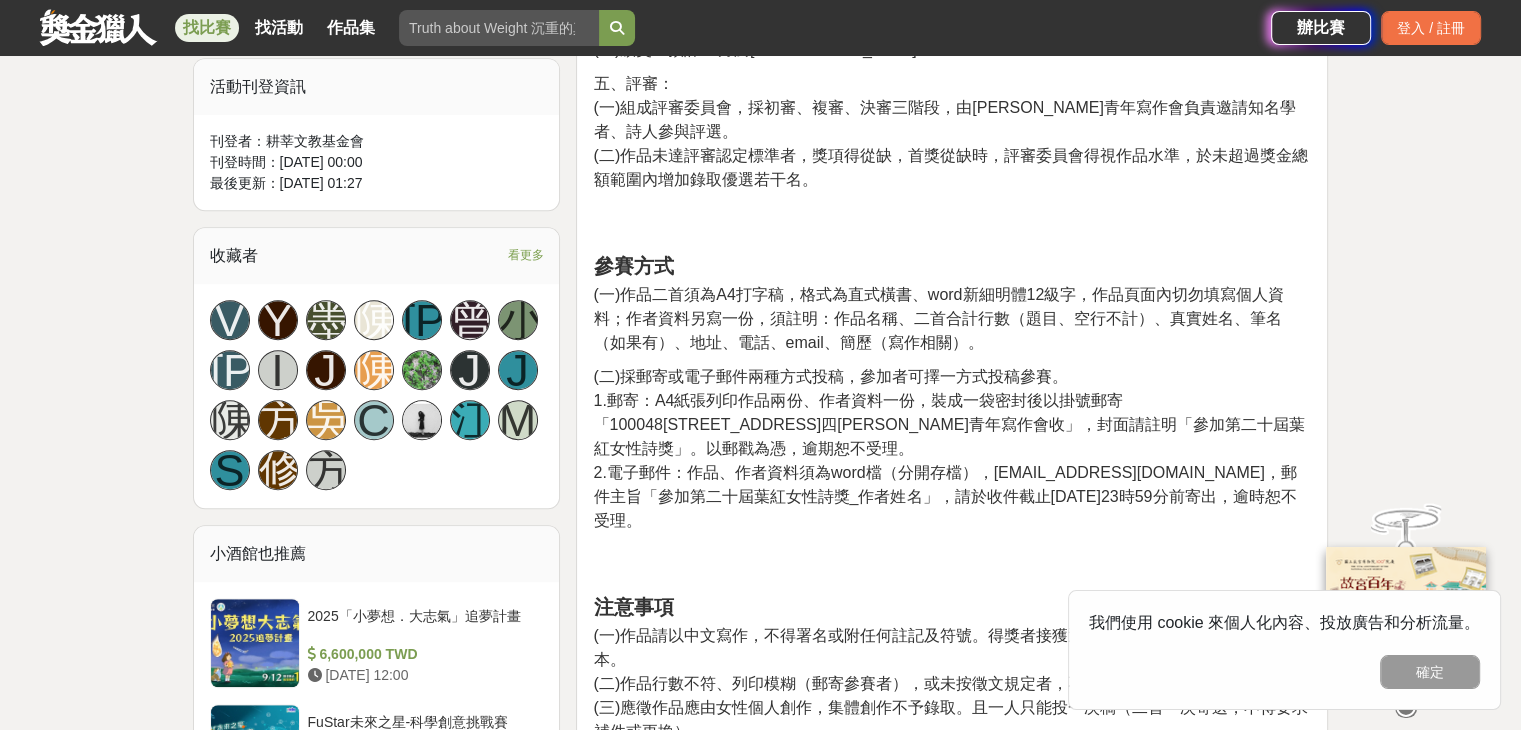 click on "2.電子郵件：作品、作者資料須為word檔（分開存檔），[EMAIL_ADDRESS][DOMAIN_NAME]，郵件主旨「參加第二十屆葉紅女性詩獎_作者姓名」，請於收件截止[DATE]23時59分前寄出，逾時恕不受理。" at bounding box center [944, 496] 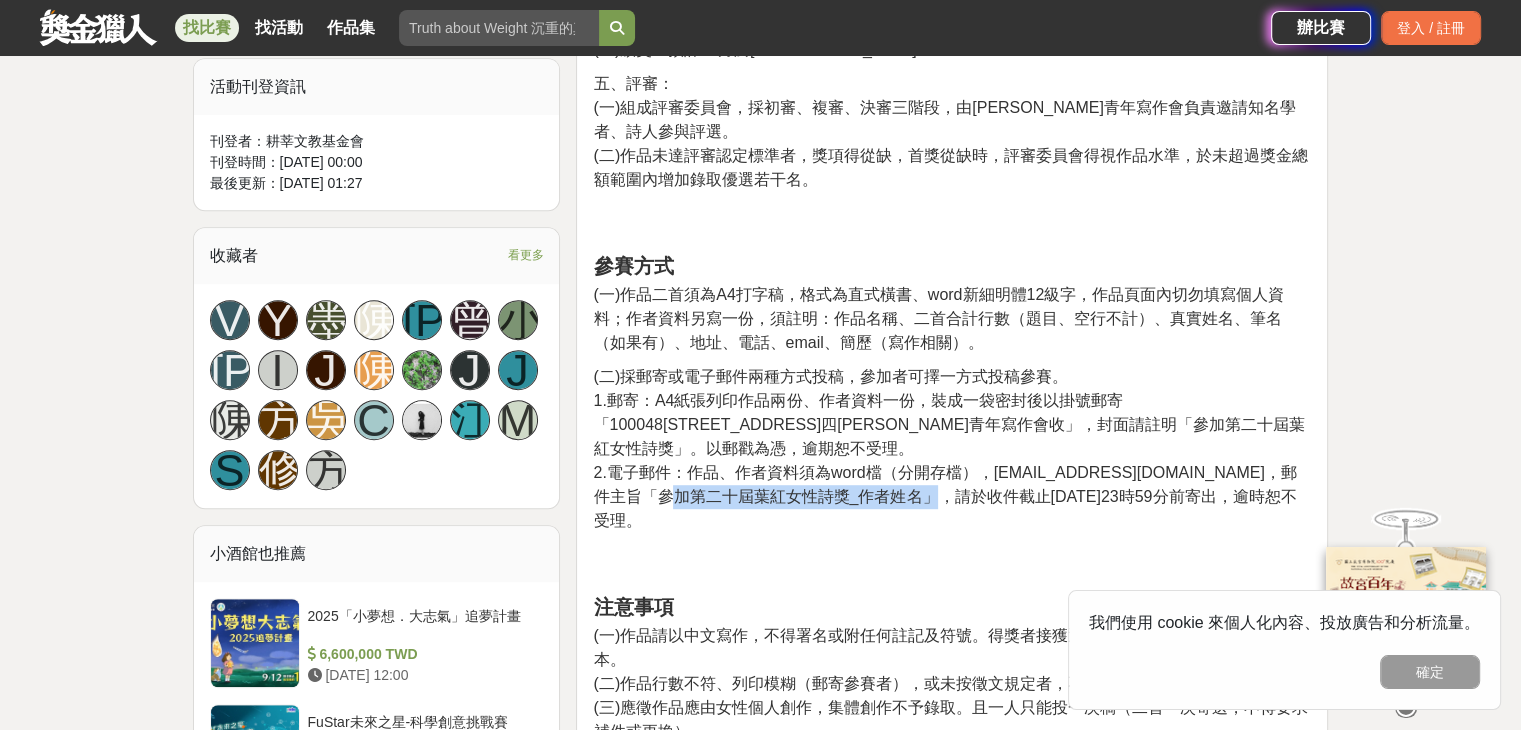 drag, startPoint x: 854, startPoint y: 472, endPoint x: 1118, endPoint y: 475, distance: 264.01706 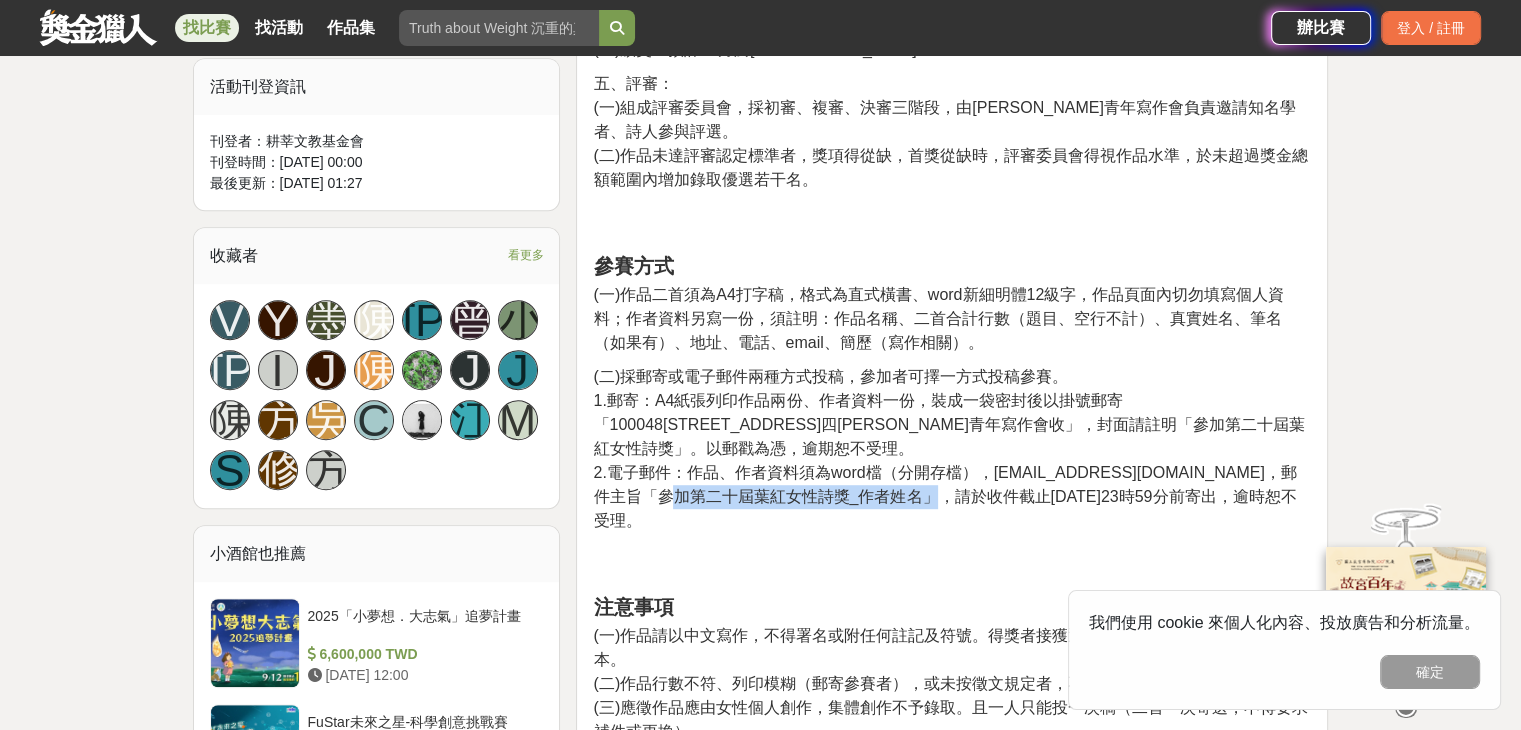 copy on "參加第二十屆葉紅女性詩獎_作者姓名" 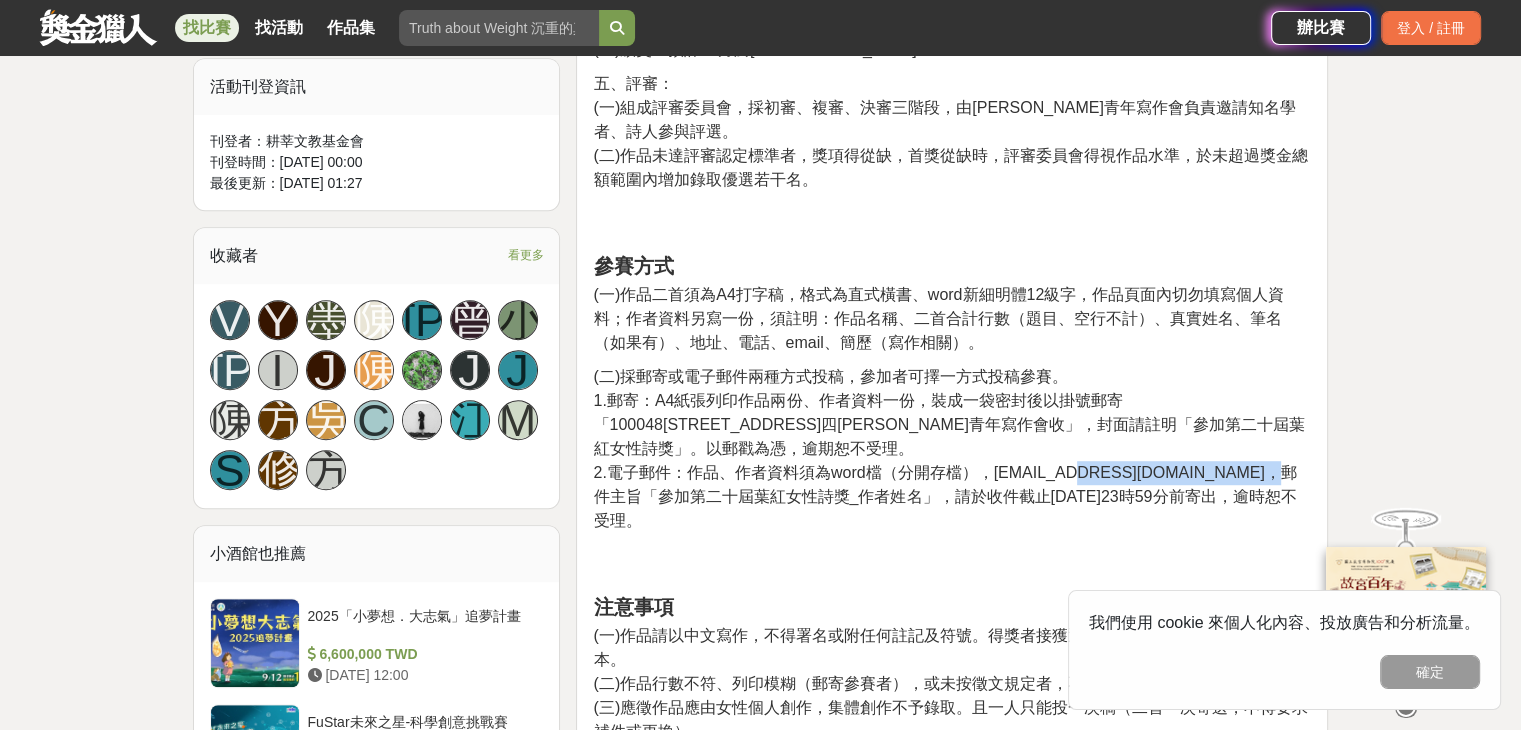 drag, startPoint x: 757, startPoint y: 469, endPoint x: 588, endPoint y: 468, distance: 169.00296 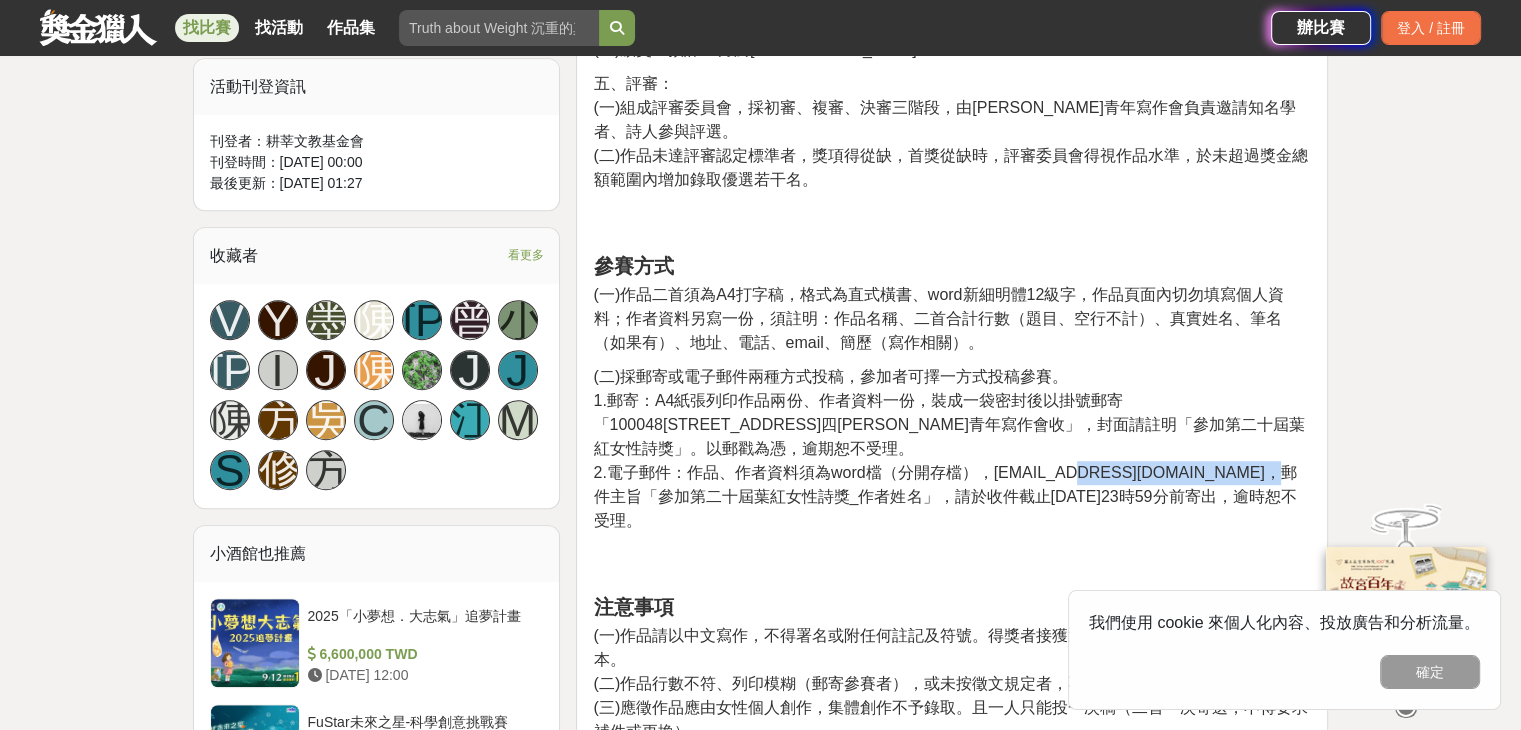 copy on "[EMAIL_ADDRESS][DOMAIN_NAME]" 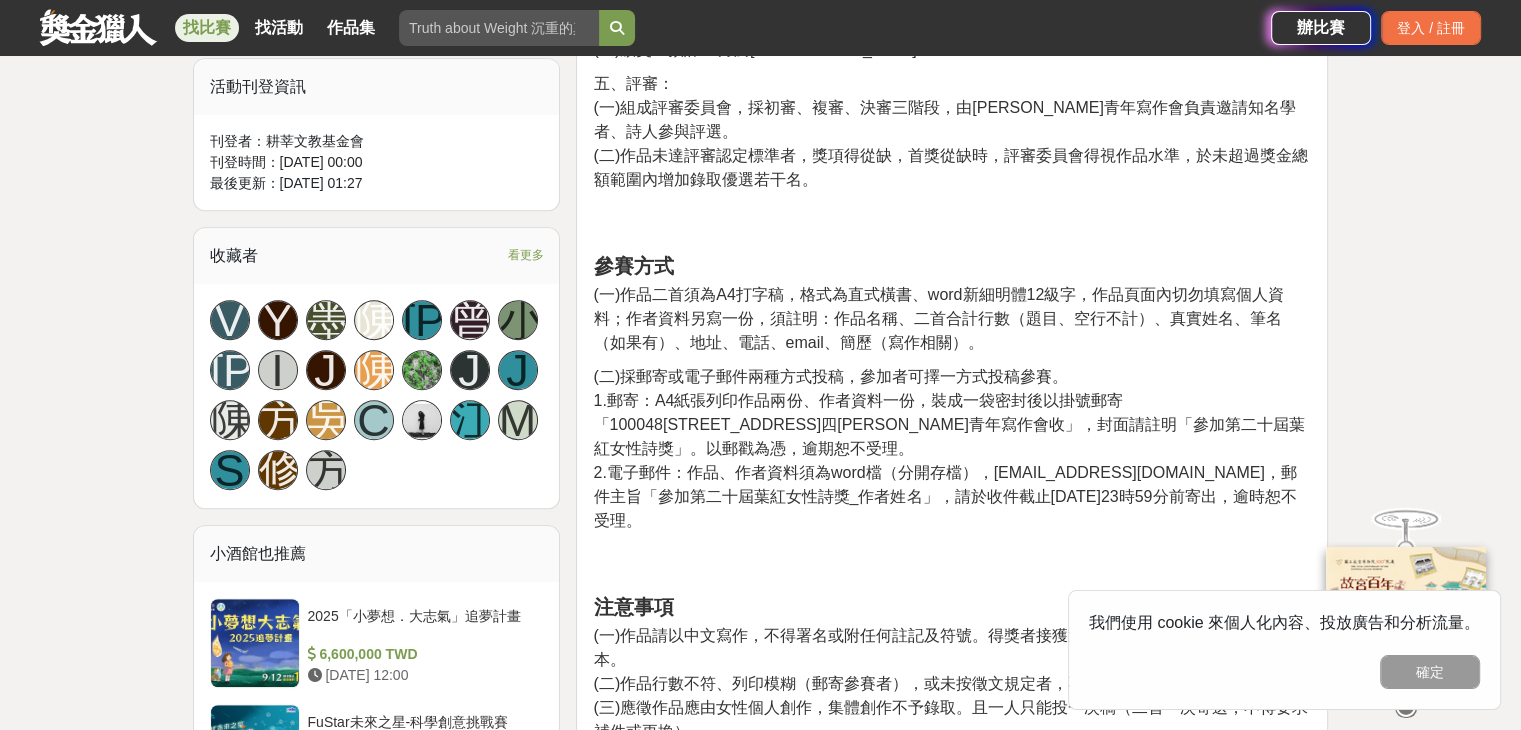 click on "1.郵寄：A4紙張列印作品兩份、作者資料一份，裝成一袋密封後以掛號郵寄「100048[STREET_ADDRESS]四[PERSON_NAME]青年寫作會收」，封面請註明「參加第二十屆葉紅女性詩獎」。以郵戳為憑，逾期恕不受理。" at bounding box center (948, 424) 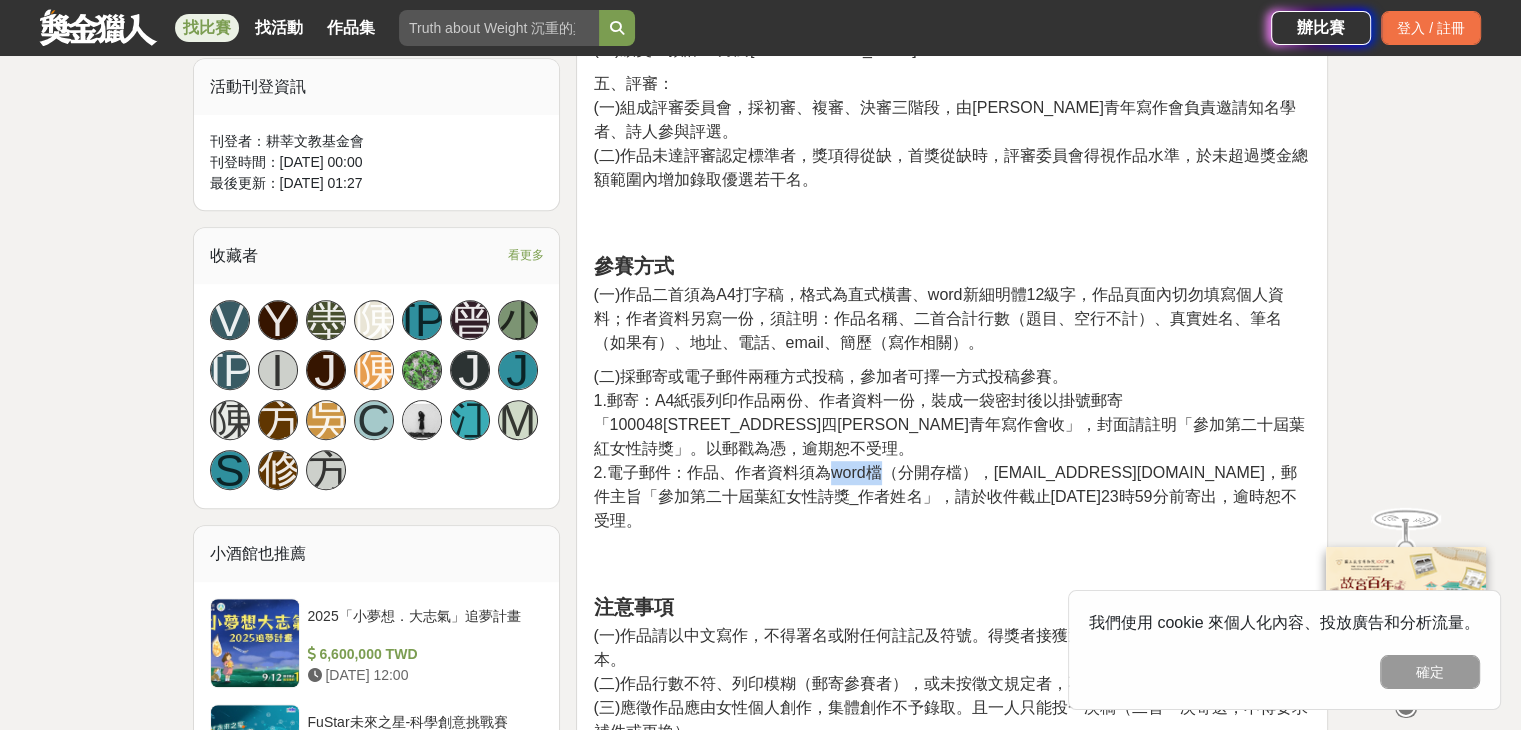drag, startPoint x: 833, startPoint y: 449, endPoint x: 881, endPoint y: 449, distance: 48 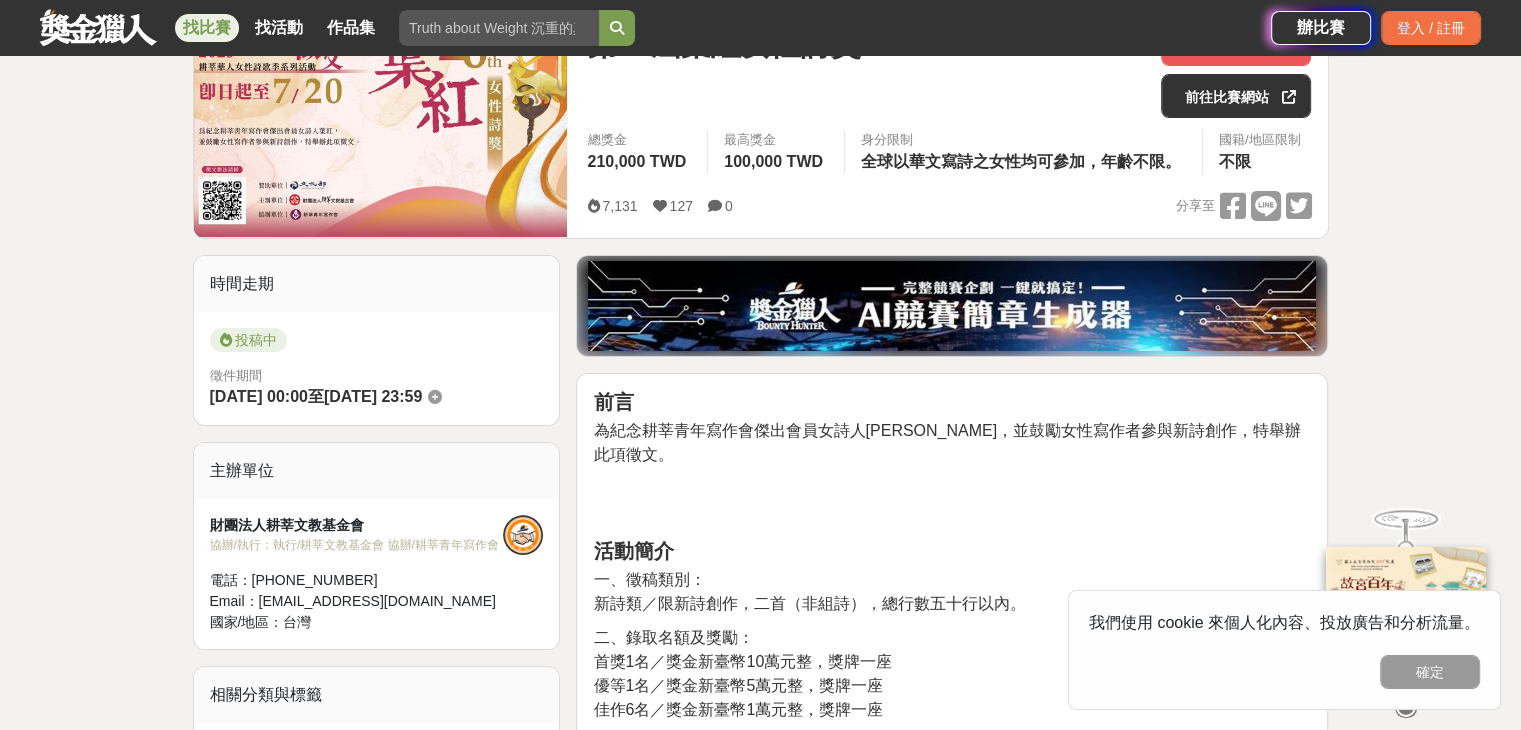 scroll, scrollTop: 400, scrollLeft: 0, axis: vertical 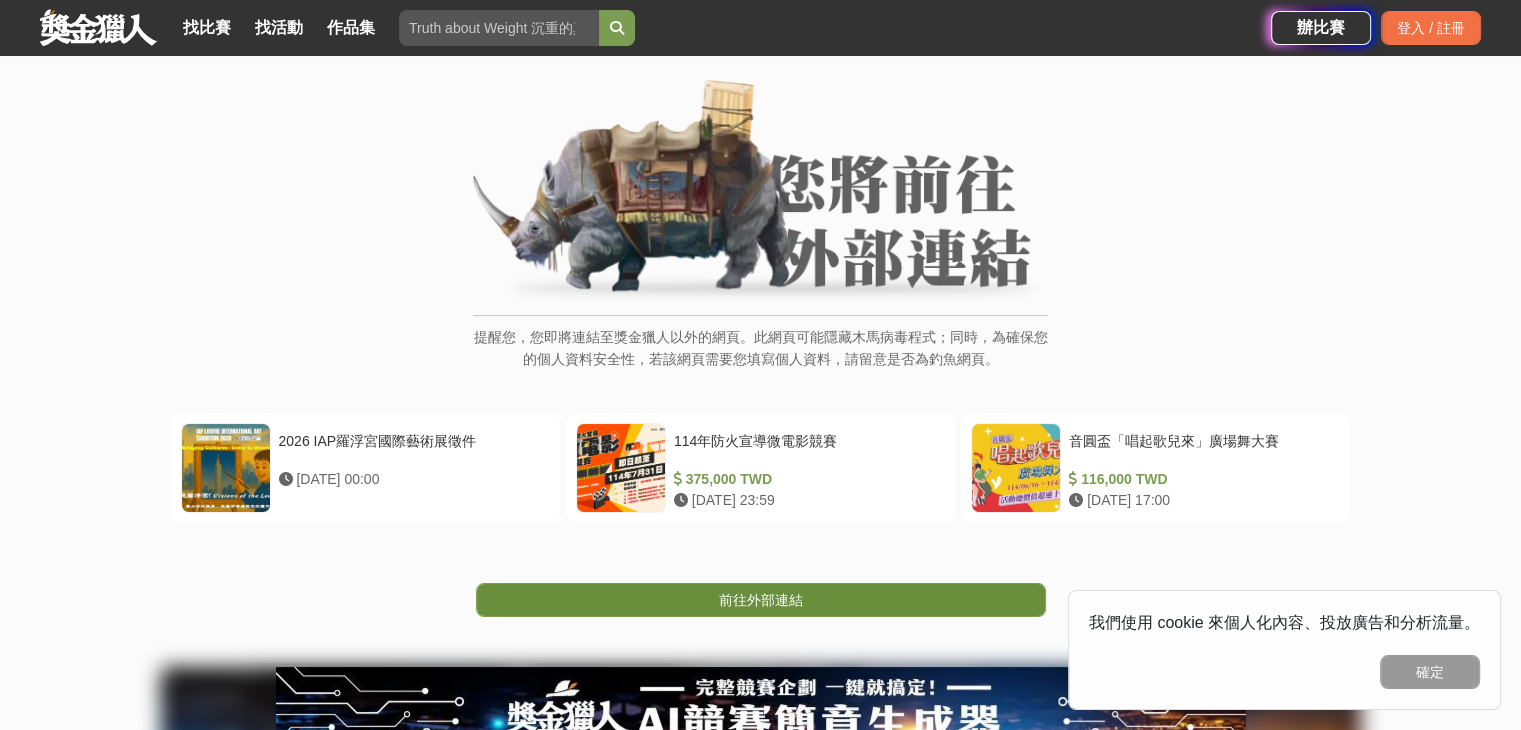 click on "前往外部連結" at bounding box center (761, 600) 